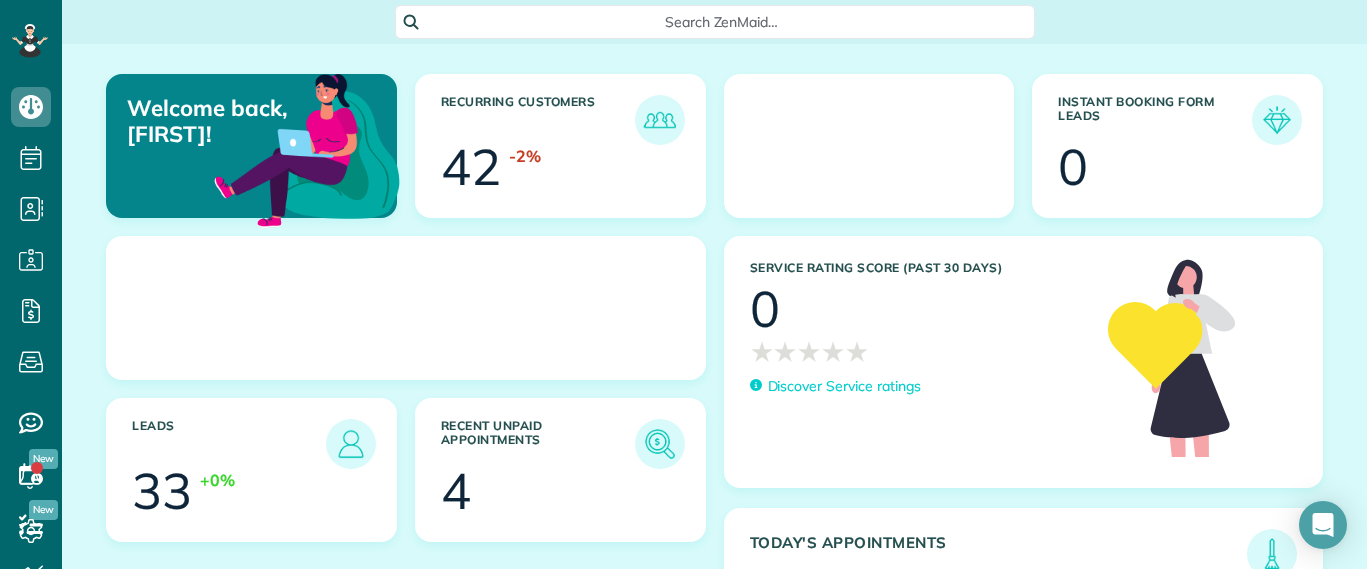 scroll, scrollTop: 0, scrollLeft: 0, axis: both 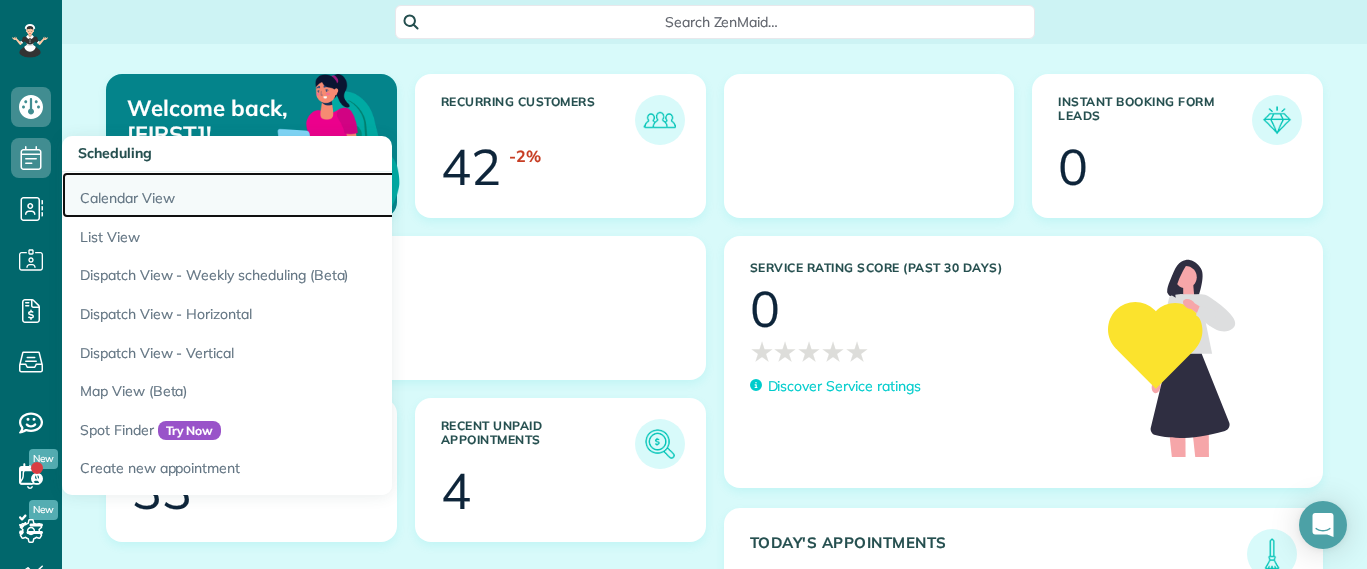 click on "Calendar View" at bounding box center [312, 195] 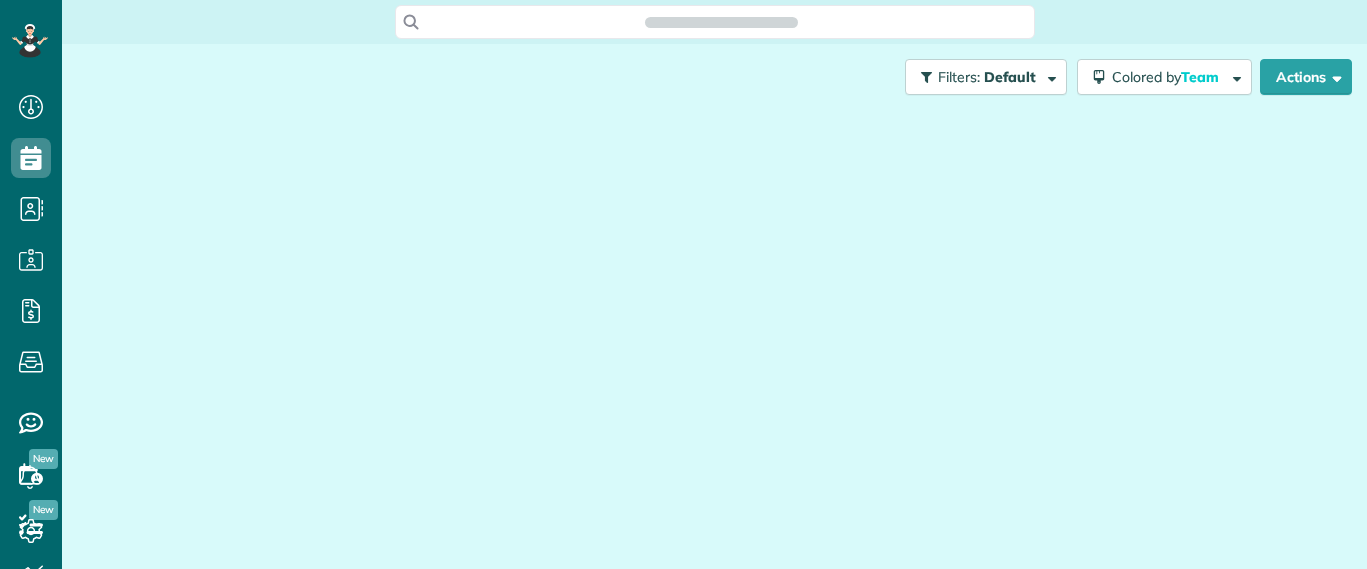 scroll, scrollTop: 0, scrollLeft: 0, axis: both 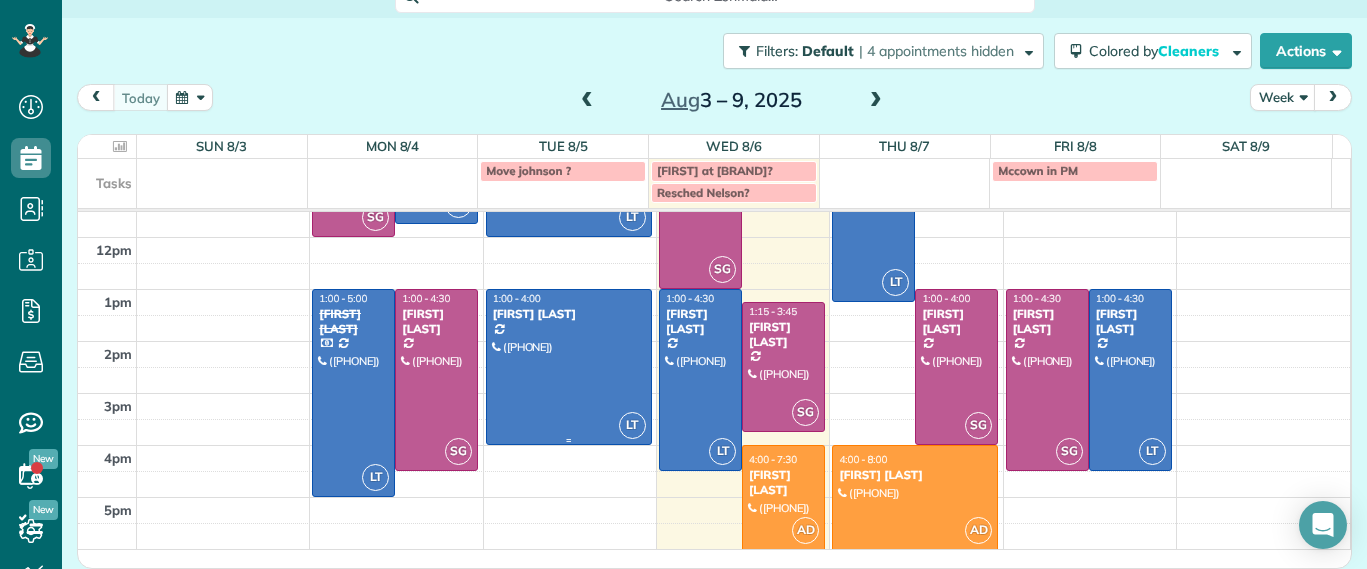 click at bounding box center (569, 367) 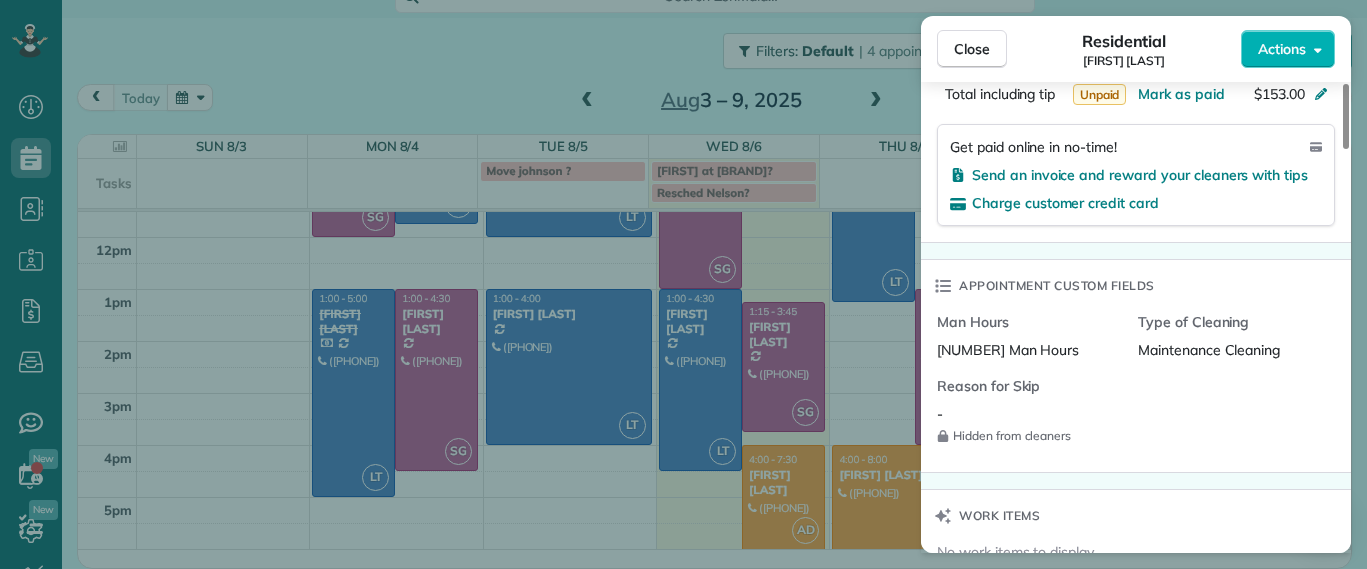scroll, scrollTop: 1265, scrollLeft: 0, axis: vertical 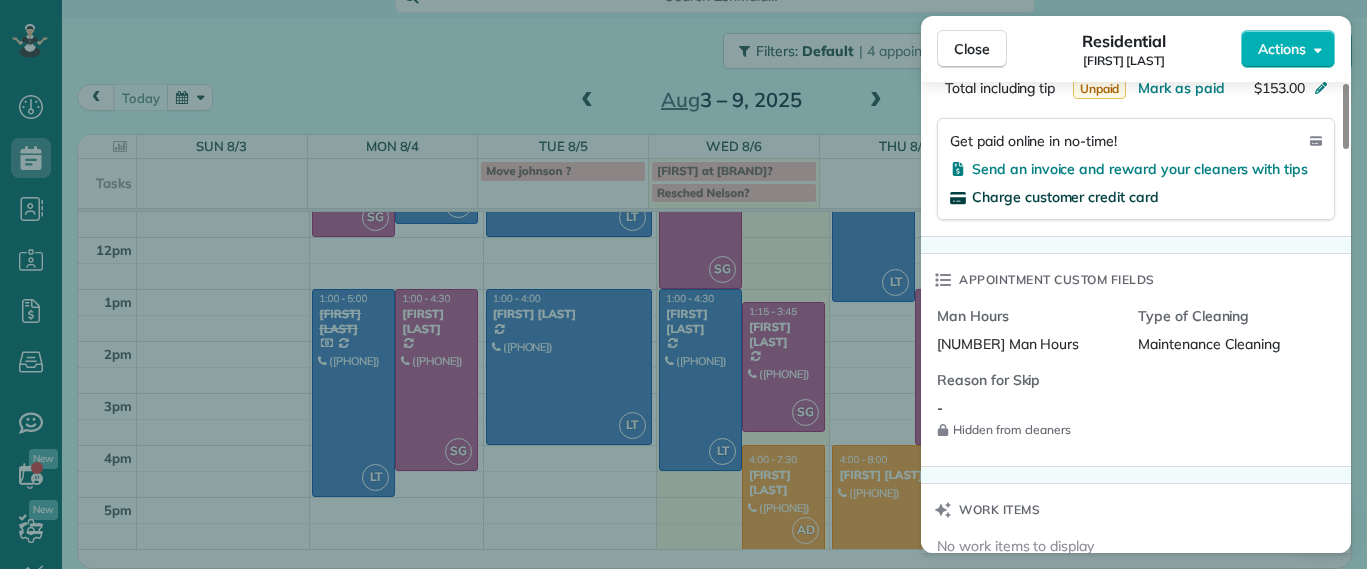 click on "Charge customer credit card" at bounding box center (1065, 197) 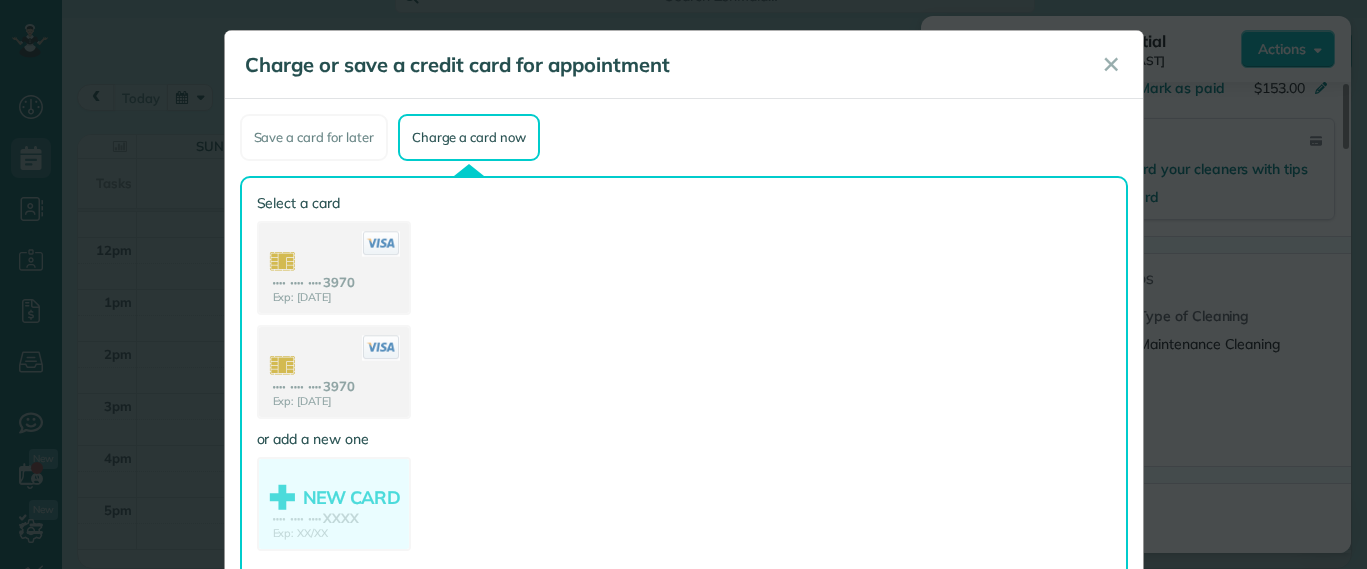 click on "Charge or save a credit card for appointment
✕" at bounding box center (684, 65) 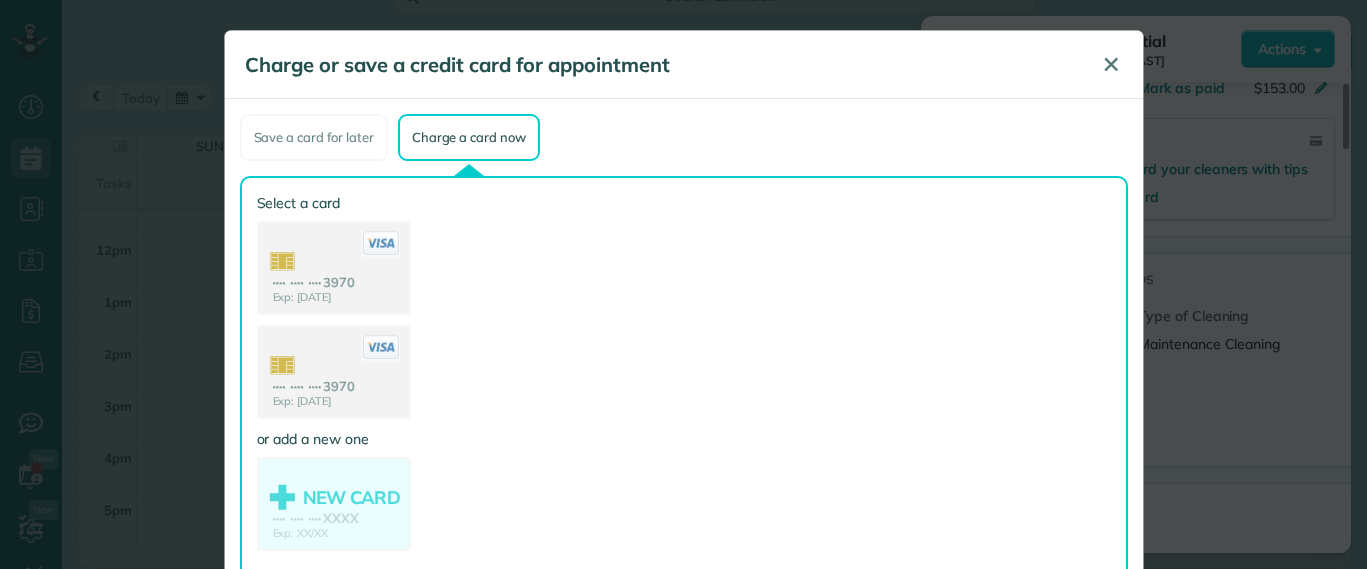 click on "✕" at bounding box center [1111, 64] 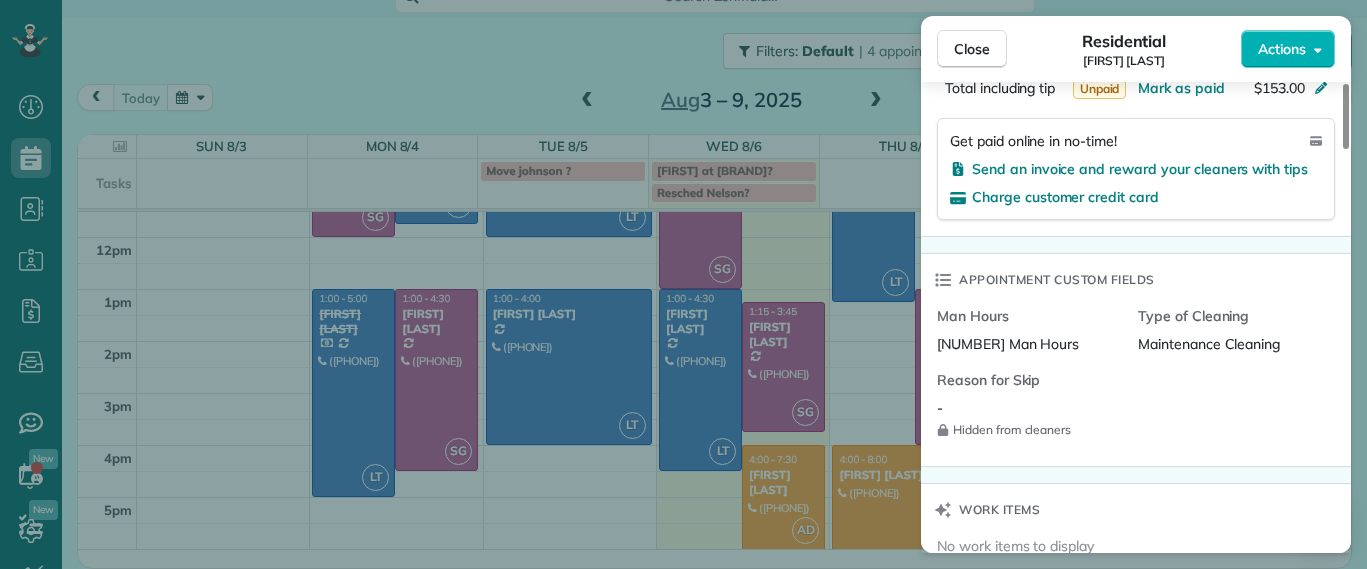 click on "Close Residential Karen Shiner Actions Status Active Karen Shiner · Open profile MOBILE (804) 539-3135 Copy kcshiner@gmail.com Copy View Details Residential Tuesday, August 05, 2025 ( yesterday ) 1:00 PM 4:00 PM 3 hours and 0 minutes Repeats every 2 weeks Edit recurring service Previous (Jul 23) Next (Aug 19) 2611 Melbourne Drive Richmond VA 23225 Service was not rated yet Setup ratings Cleaners Time in and out Assign Invite Cleaners Laura   Thaller 1:00 PM 4:00 PM Checklist Try Now Keep this appointment up to your standards. Stay on top of every detail, keep your cleaners organised, and your client happy. Assign a checklist Watch a 5 min demo Billing Billing actions Service Service Price (1x $153.00) $153.00 Add an item Overcharge $0.00 Discount $0.00 Coupon discount - Primary tax - Secondary tax - Total appointment price $153.00 Tips collected $0.00 Unpaid Mark as paid Total including tip $153.00 Get paid online in no-time! Send an invoice and reward your cleaners with tips Charge customer credit card - 8" at bounding box center [683, 284] 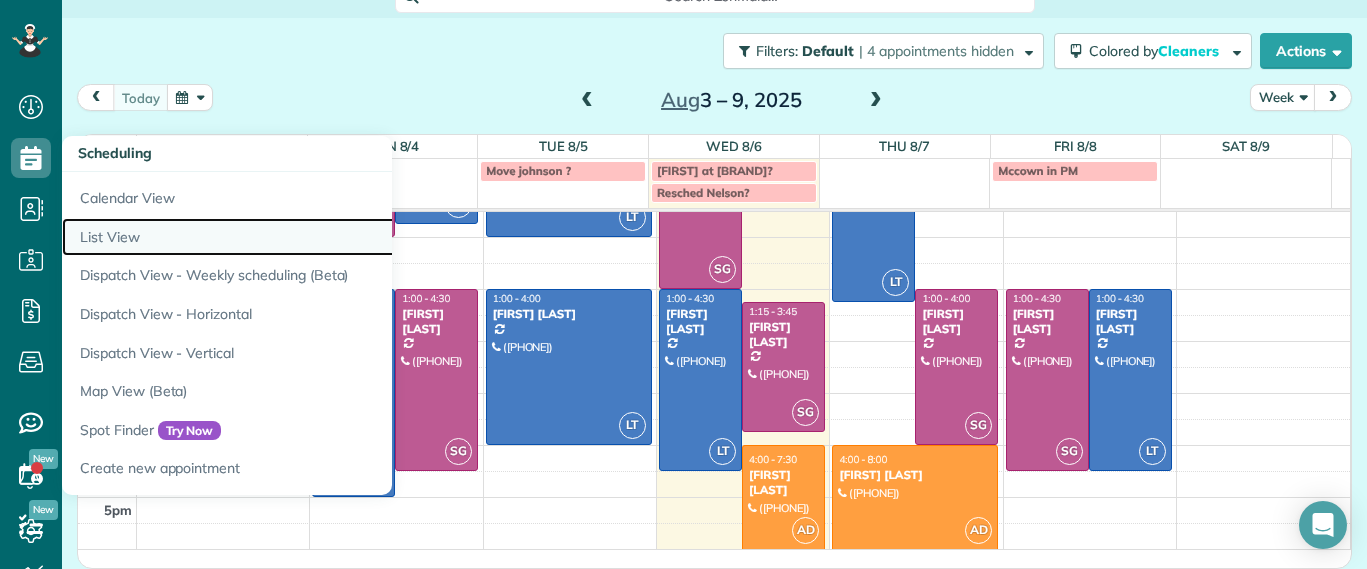 click on "List View" at bounding box center [312, 237] 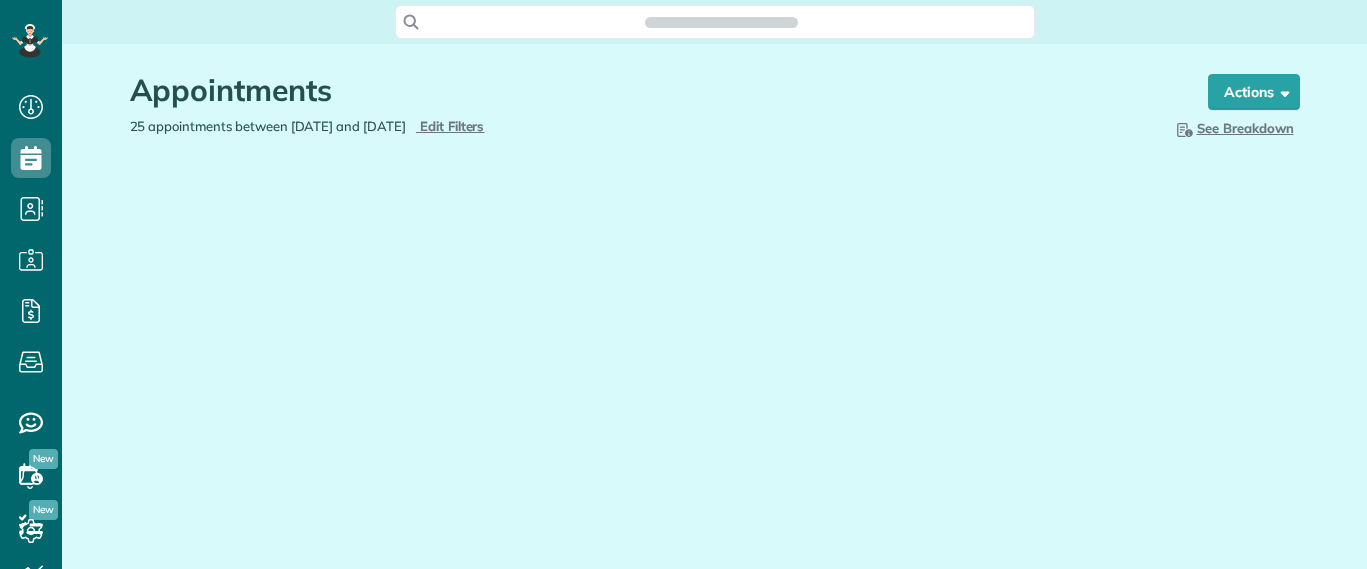 scroll, scrollTop: 0, scrollLeft: 0, axis: both 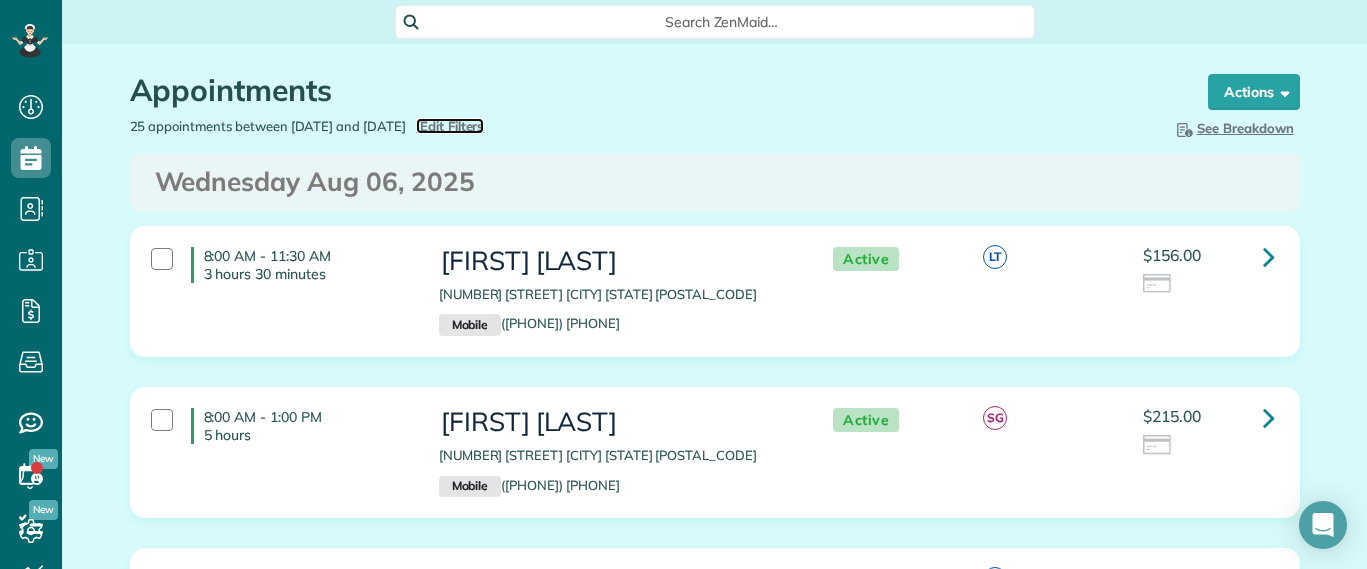 click on "Edit Filters" at bounding box center [452, 126] 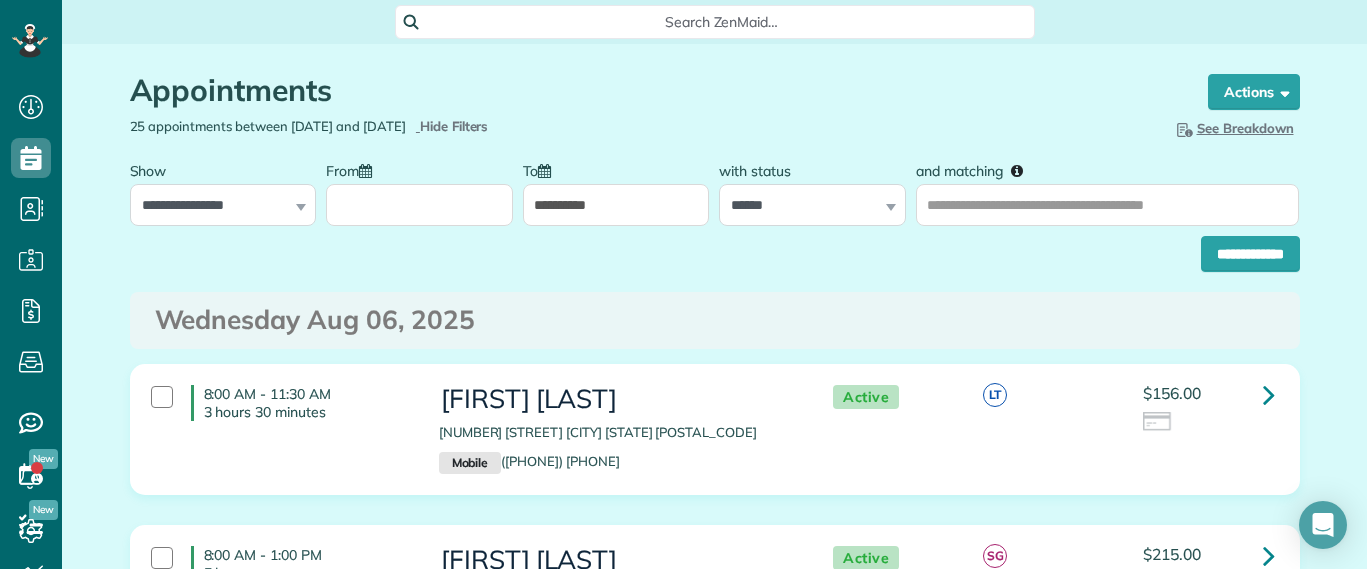click on "From" at bounding box center [419, 205] 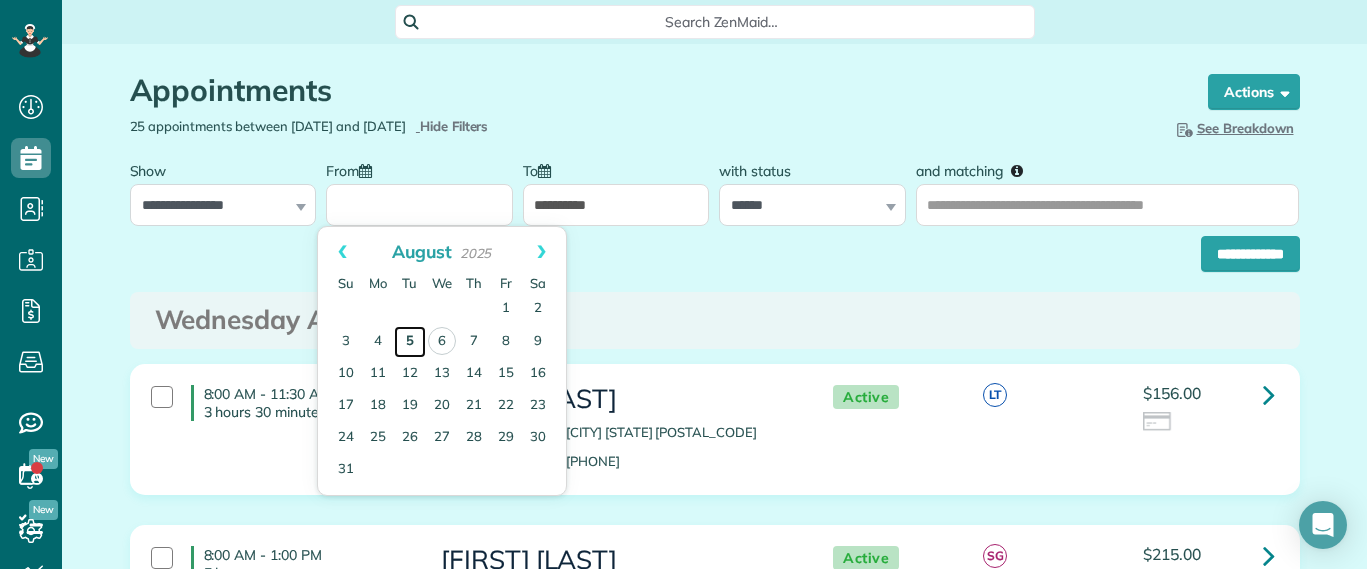 click on "5" at bounding box center [410, 342] 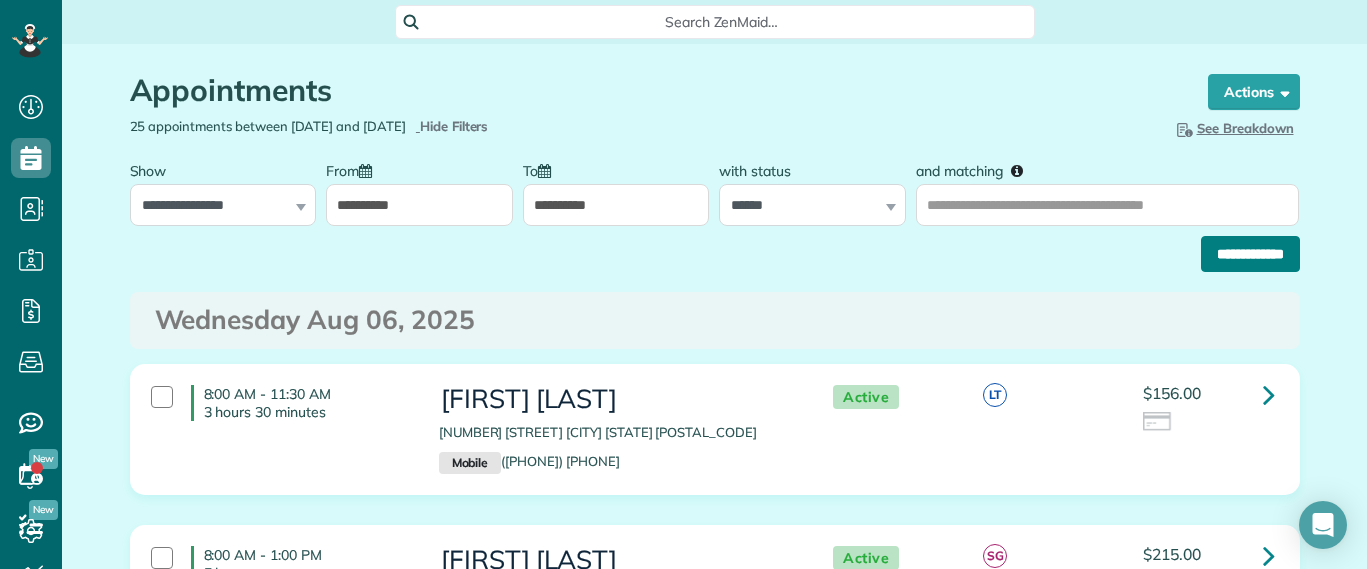 click on "**********" at bounding box center [1250, 254] 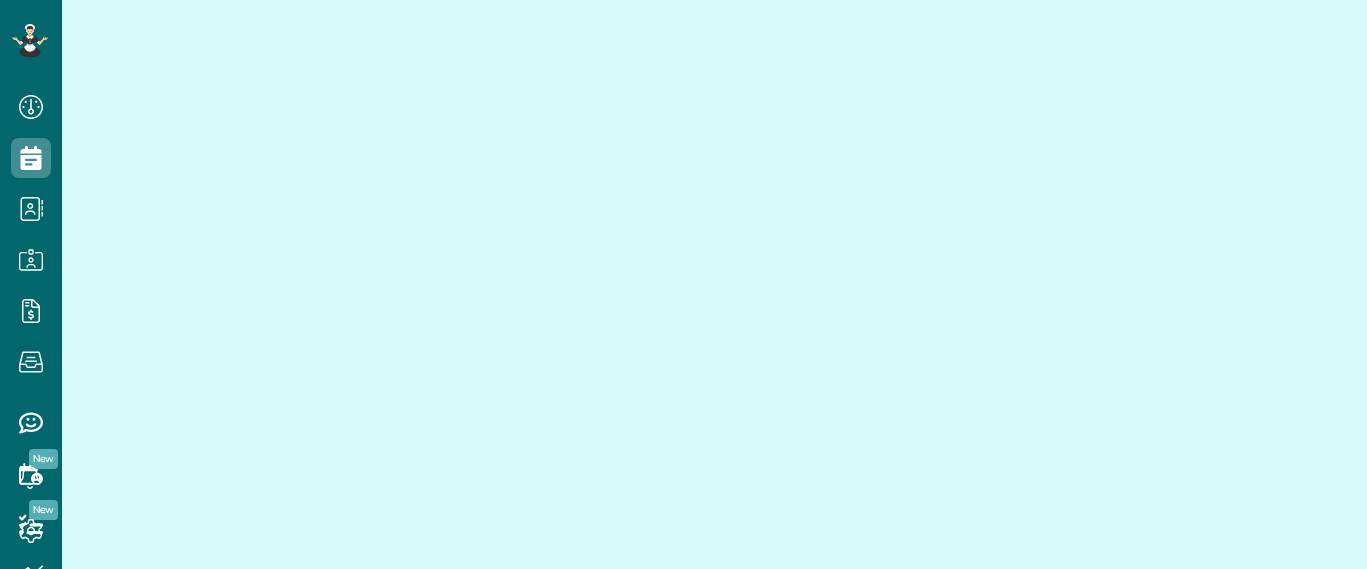 scroll, scrollTop: 0, scrollLeft: 0, axis: both 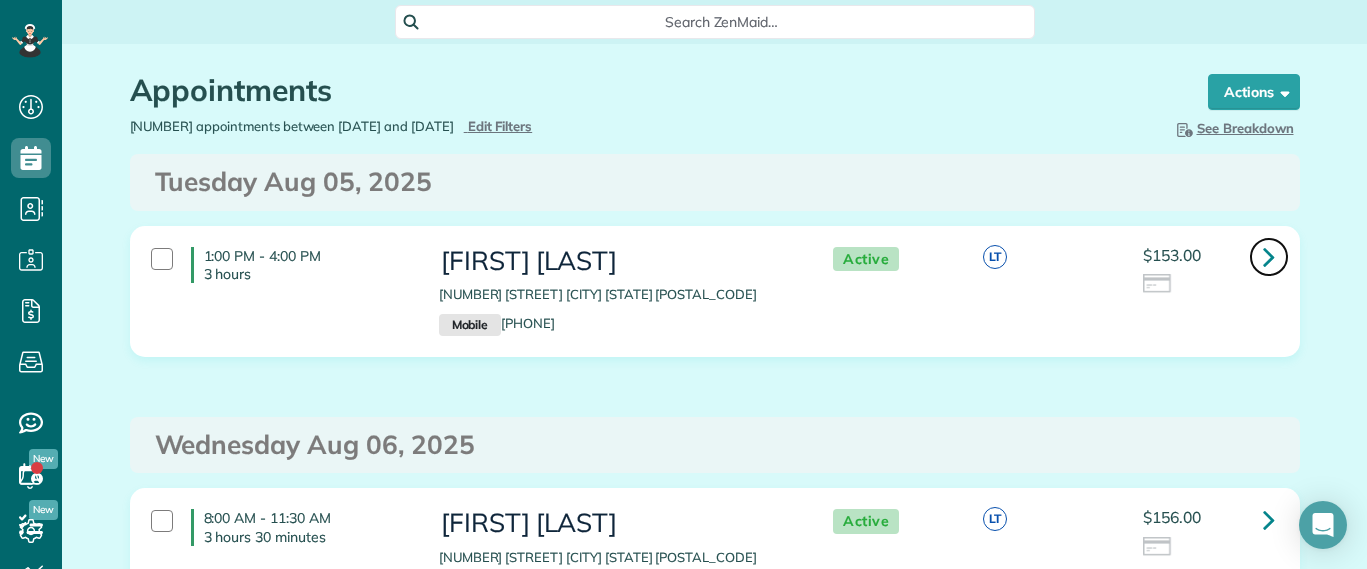 click at bounding box center (1269, 256) 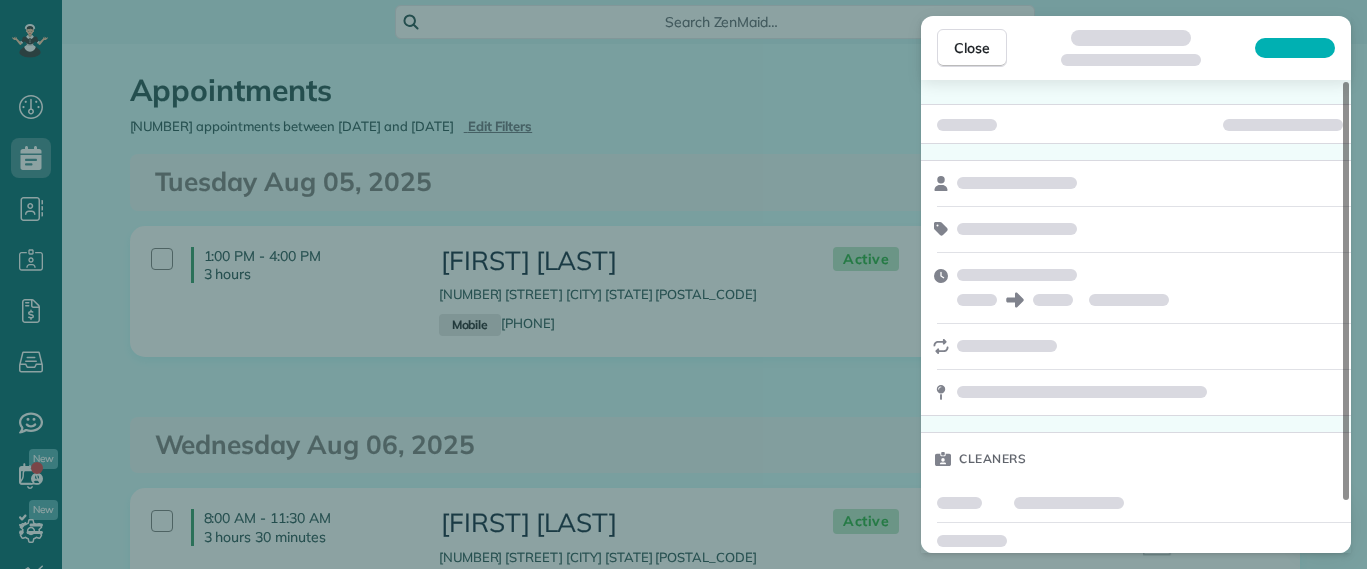 click on "Close   Cleaners" at bounding box center [683, 284] 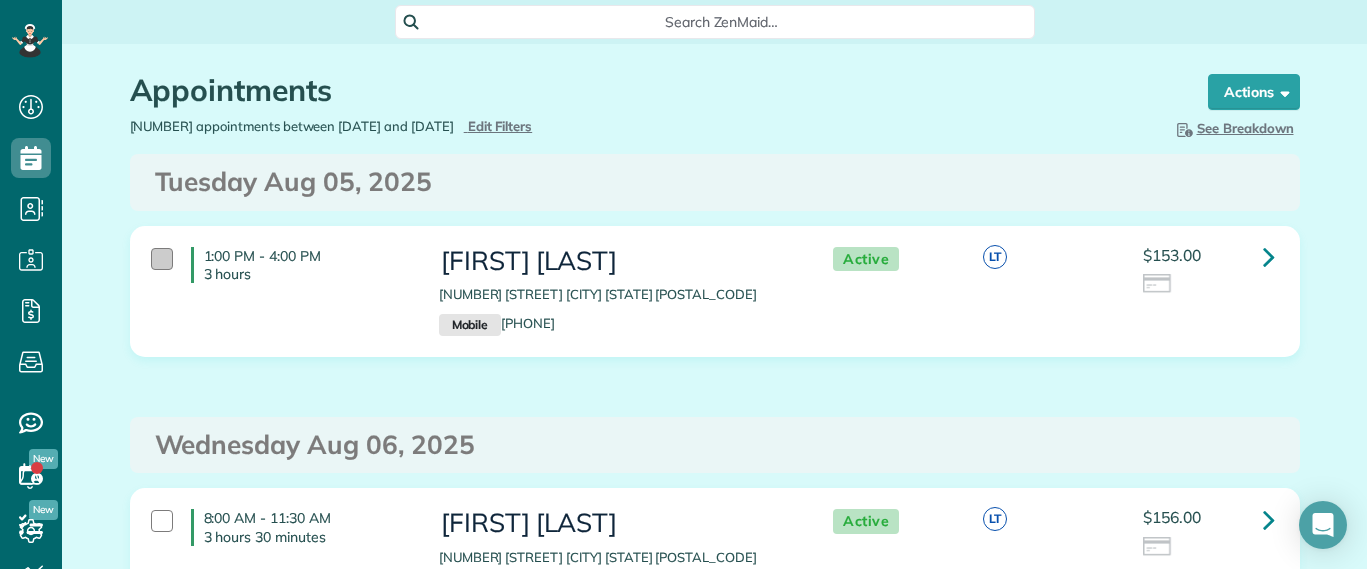 click at bounding box center (162, 259) 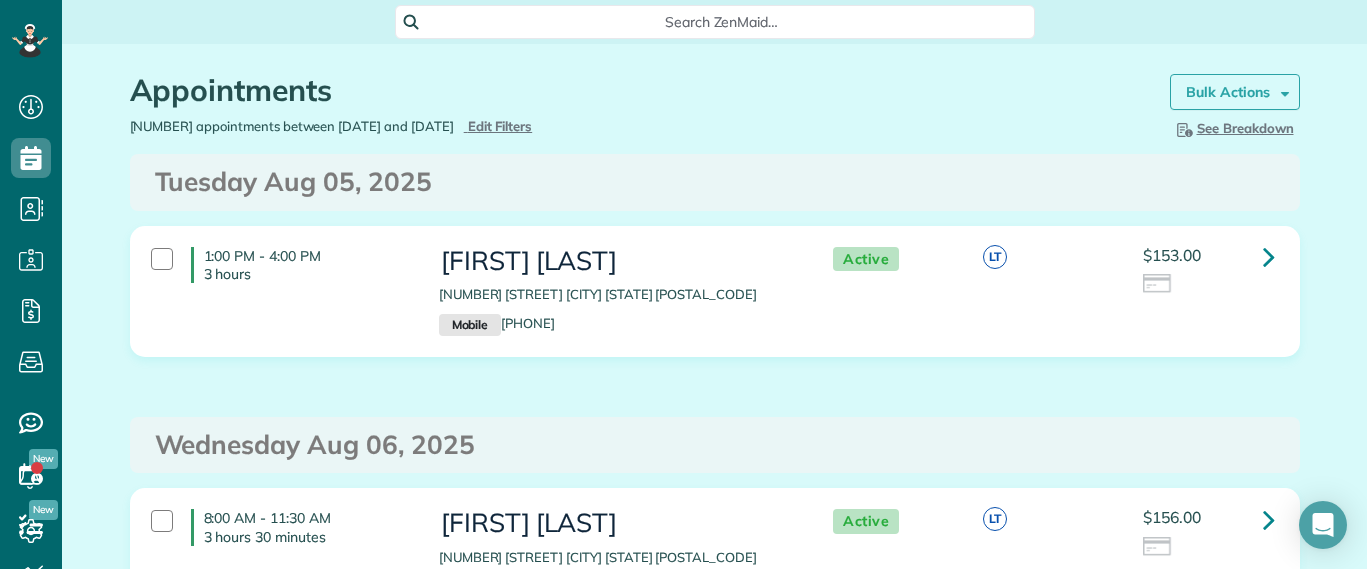 click on "Bulk Actions" at bounding box center [1228, 92] 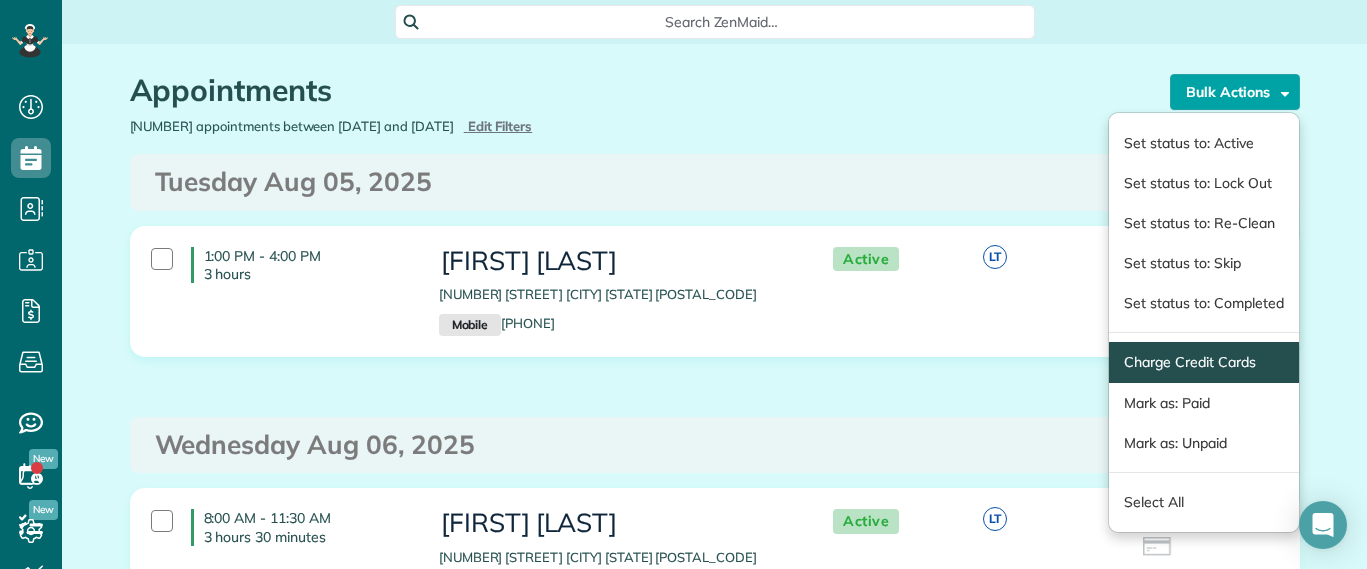 click on "Charge Credit Cards" at bounding box center (1203, 362) 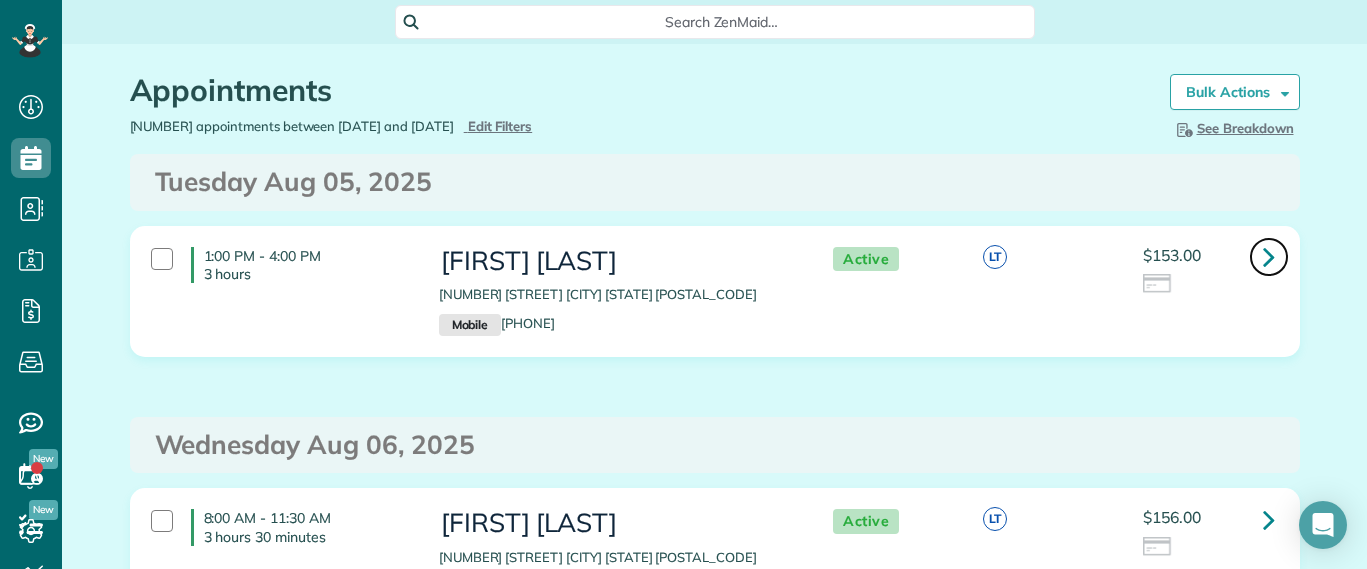 click at bounding box center (1269, 256) 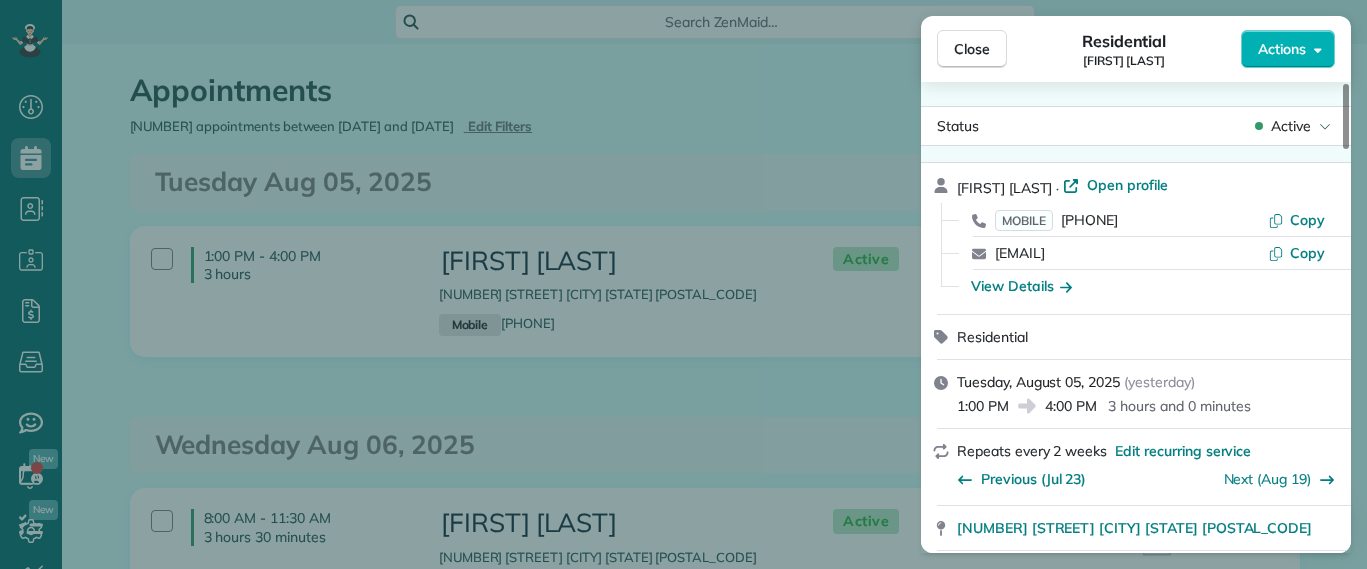 click on "Close Residential Karen Shiner Actions Status Active Karen Shiner · Open profile MOBILE (804) 539-3135 Copy kcshiner@gmail.com Copy View Details Residential Tuesday, August 05, 2025 ( yesterday ) 1:00 PM 4:00 PM 3 hours and 0 minutes Repeats every 2 weeks Edit recurring service Previous (Jul 23) Next (Aug 19) 2611 Melbourne Drive Richmond VA 23225 Service was not rated yet Setup ratings Cleaners Time in and out Assign Invite Cleaners Laura   Thaller 1:00 PM 4:00 PM Checklist Try Now Keep this appointment up to your standards. Stay on top of every detail, keep your cleaners organised, and your client happy. Assign a checklist Watch a 5 min demo Billing Billing actions Service Service Price (1x $153.00) $153.00 Add an item Overcharge $0.00 Discount $0.00 Coupon discount - Primary tax - Secondary tax - Total appointment price $153.00 Tips collected $0.00 Unpaid Mark as paid Total including tip $153.00 Get paid online in no-time! Send an invoice and reward your cleaners with tips Charge customer credit card - 8" at bounding box center [683, 284] 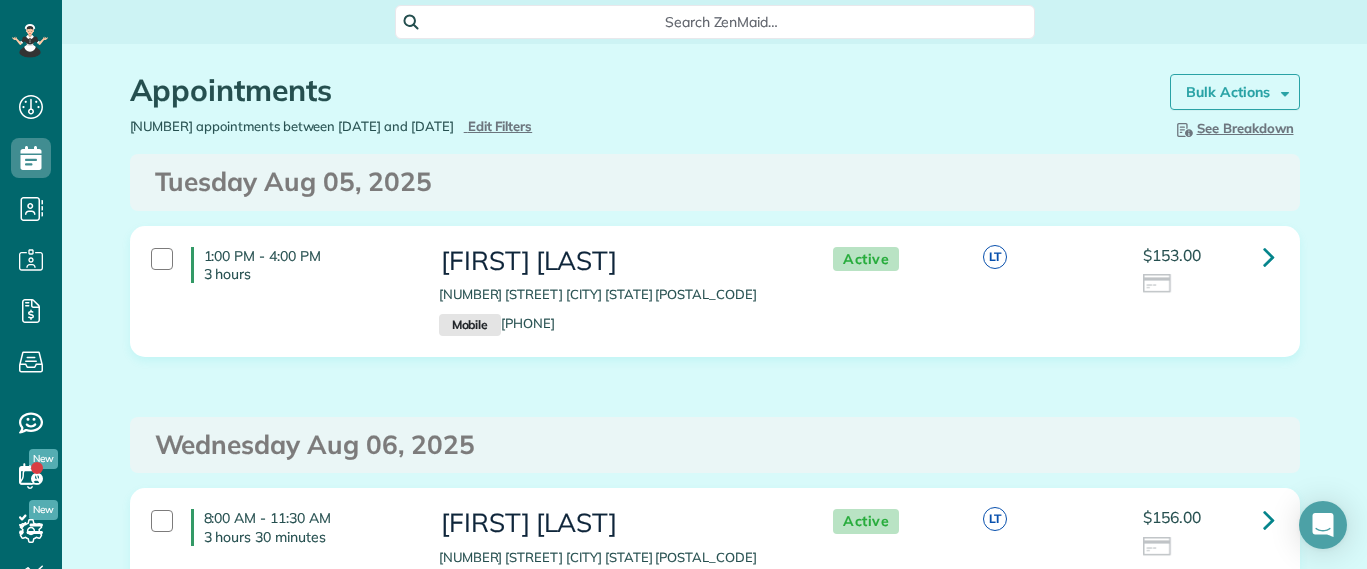 click on "Bulk Actions" at bounding box center (1228, 92) 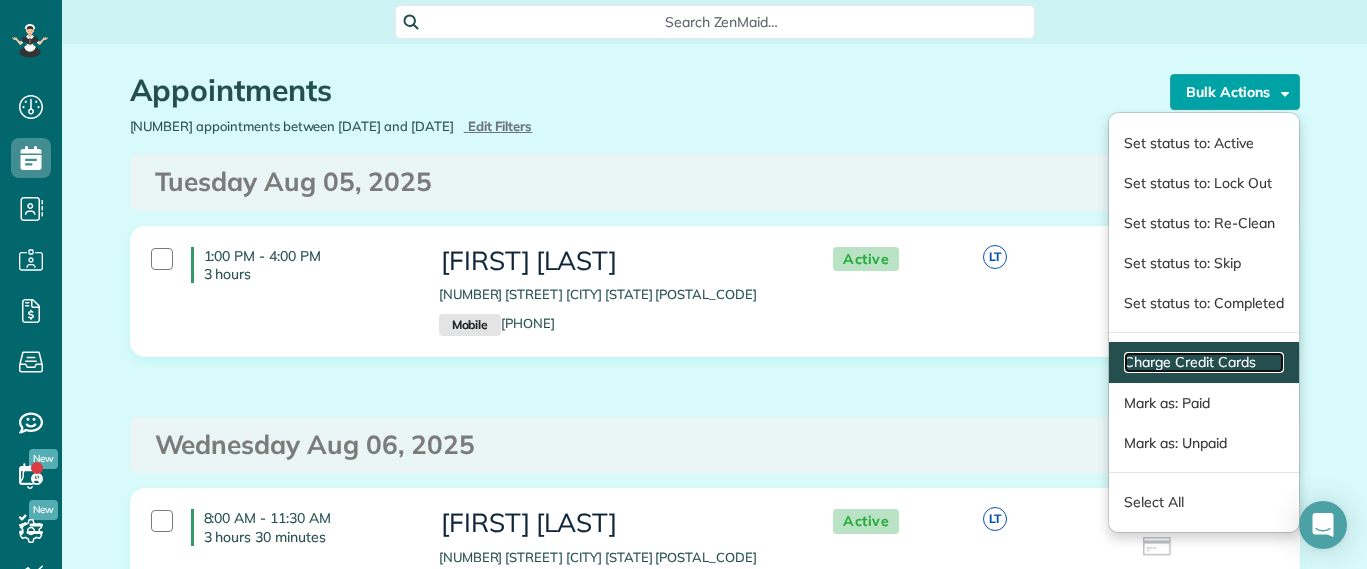 click on "Charge Credit Cards" at bounding box center [1203, 362] 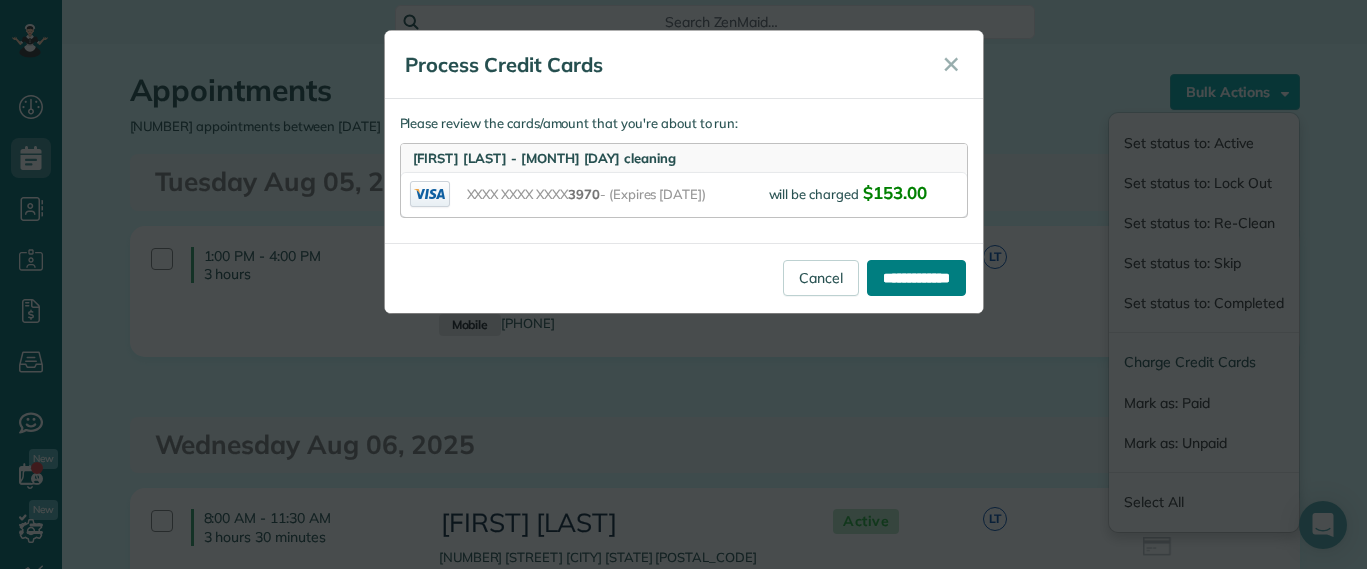 click on "**********" at bounding box center (916, 278) 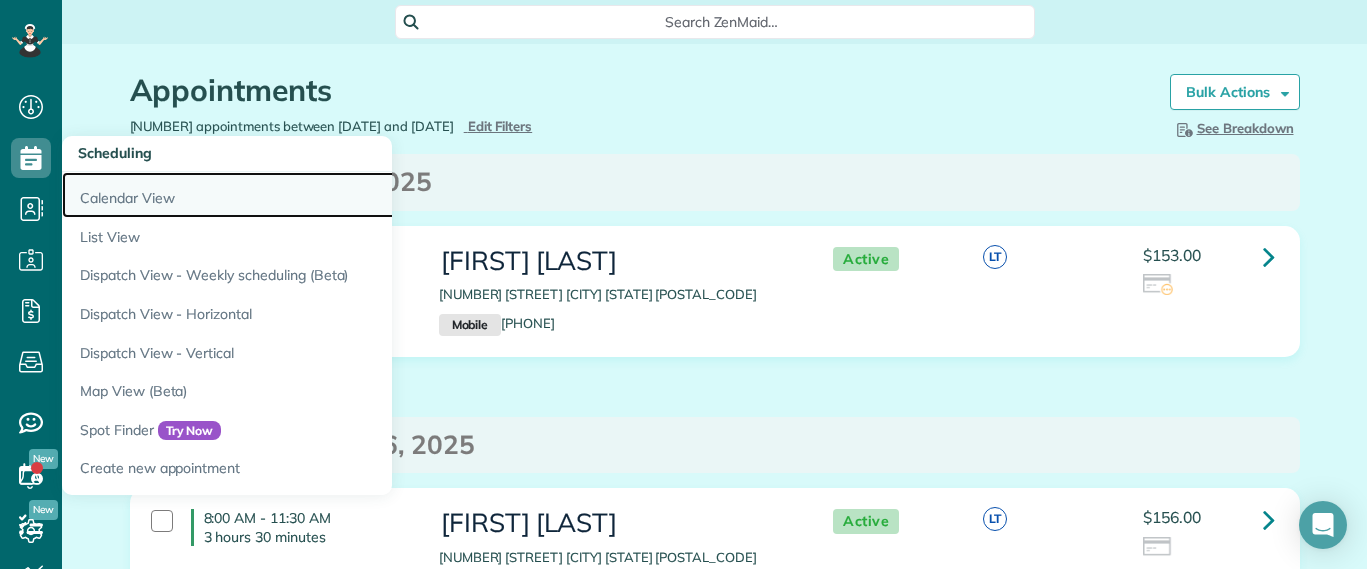click on "Calendar View" at bounding box center (312, 195) 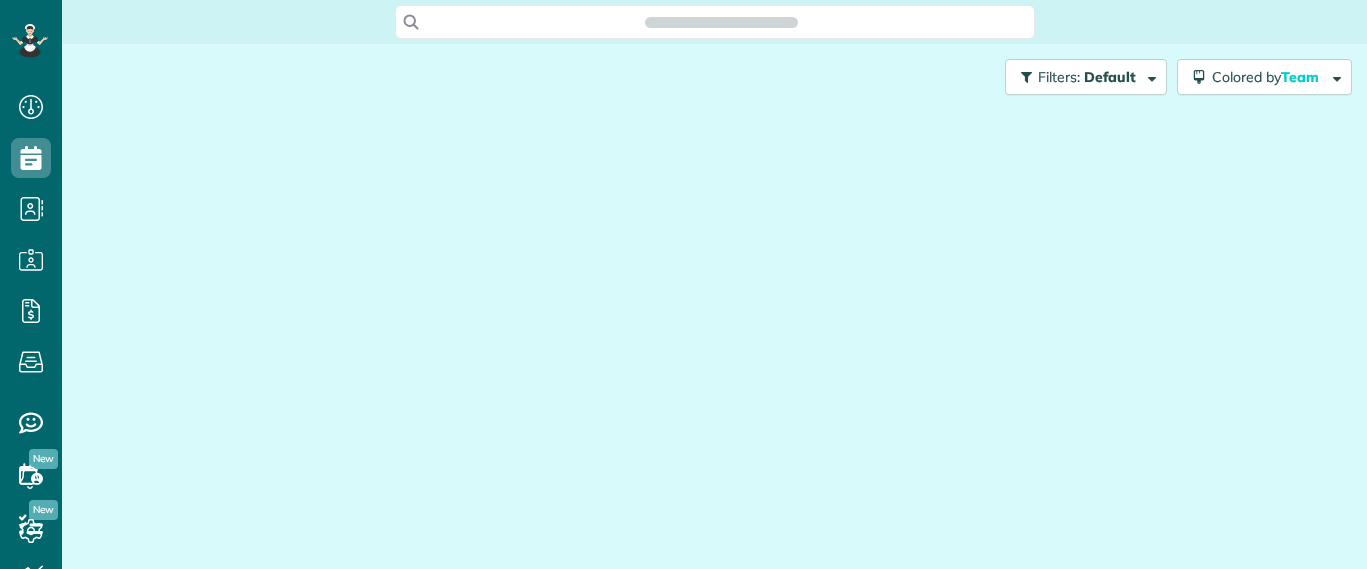 scroll, scrollTop: 0, scrollLeft: 0, axis: both 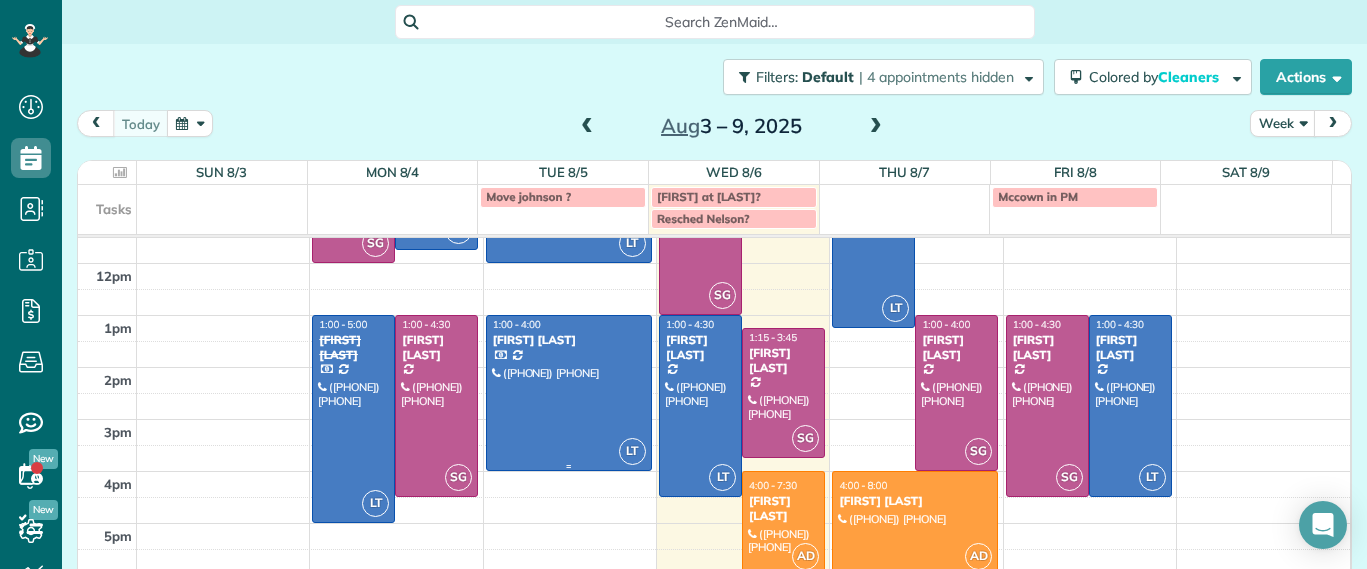 click at bounding box center [569, 393] 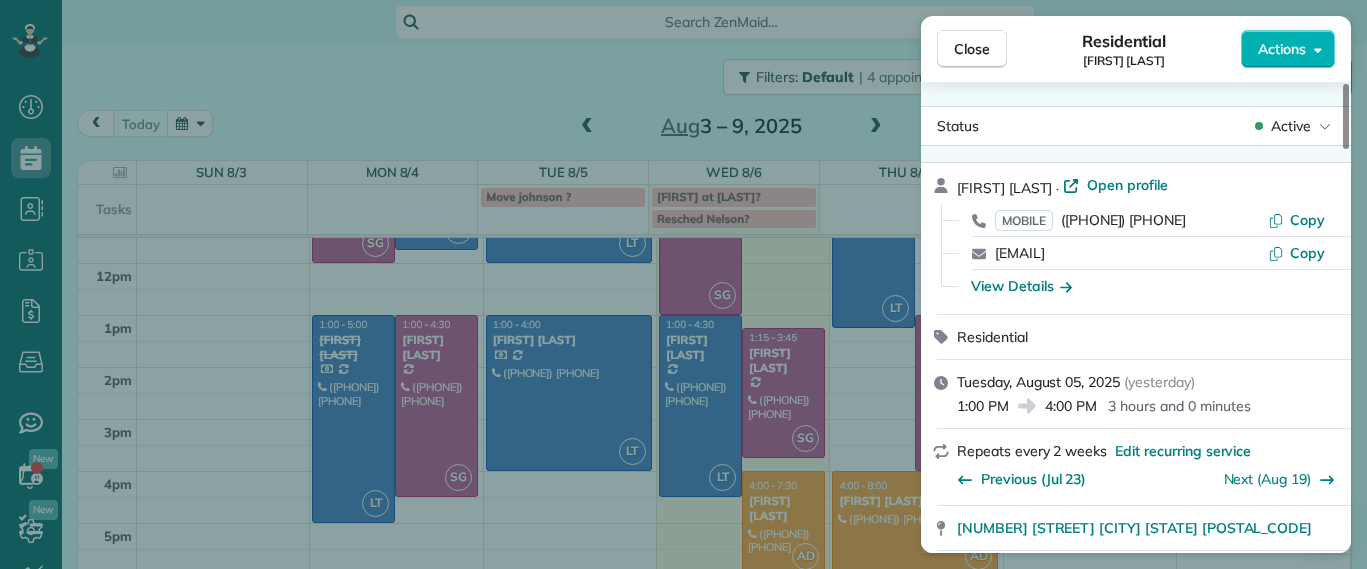 click on "Active" at bounding box center [1291, 126] 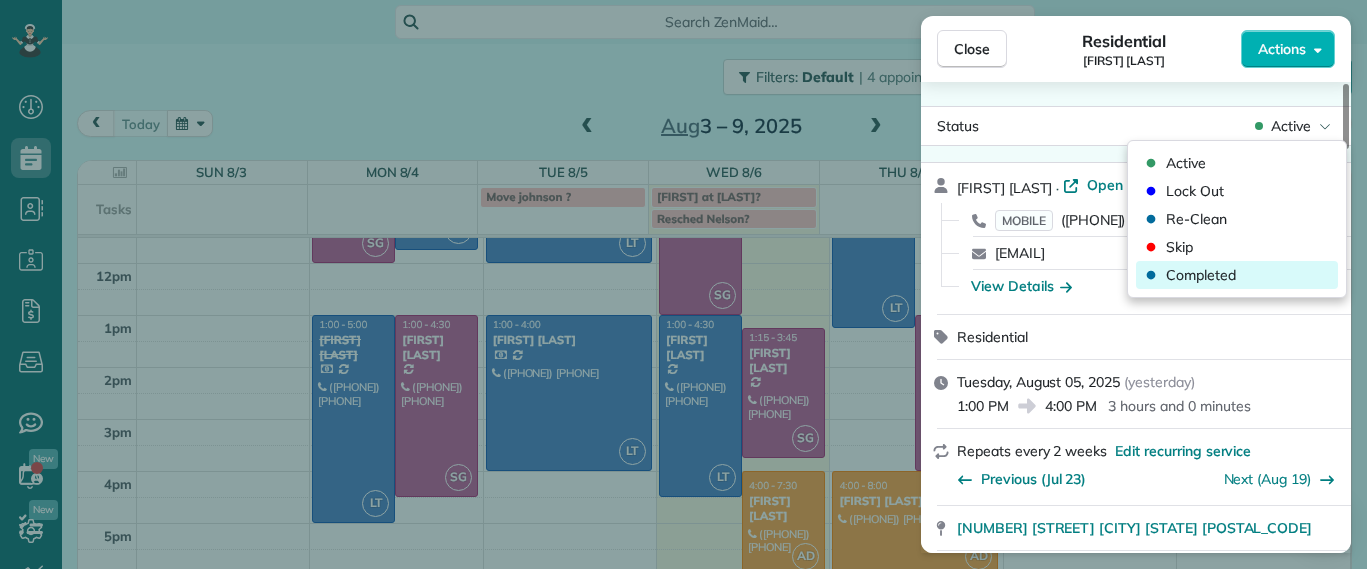 click on "Completed" at bounding box center [1201, 275] 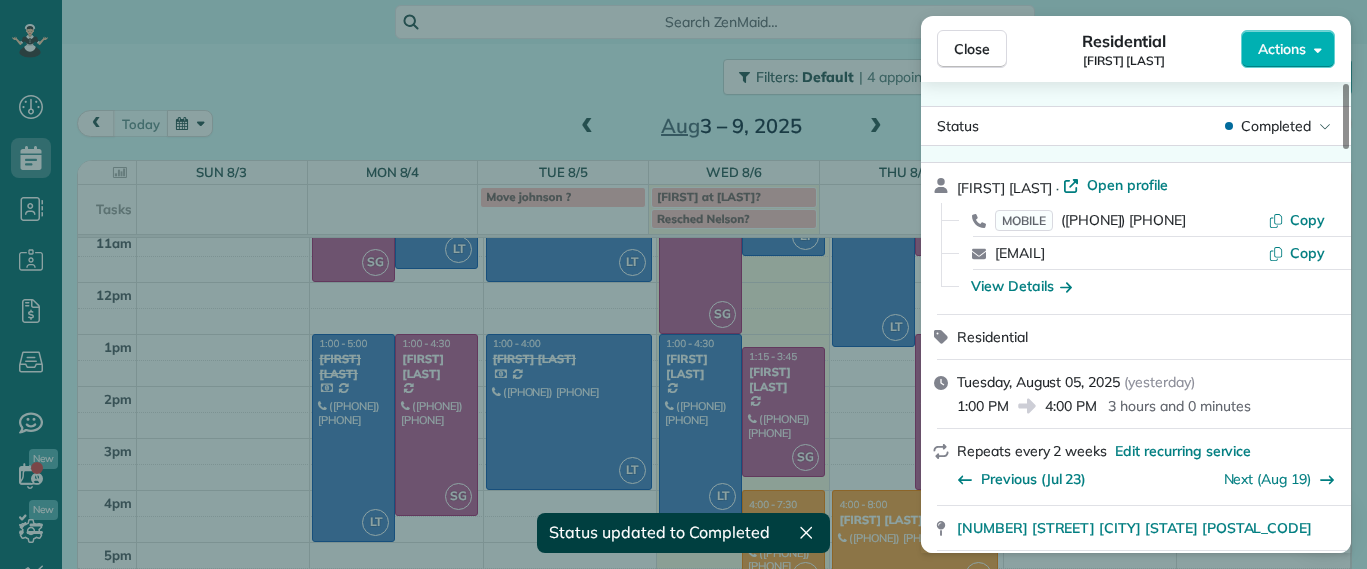 scroll, scrollTop: 215, scrollLeft: 0, axis: vertical 